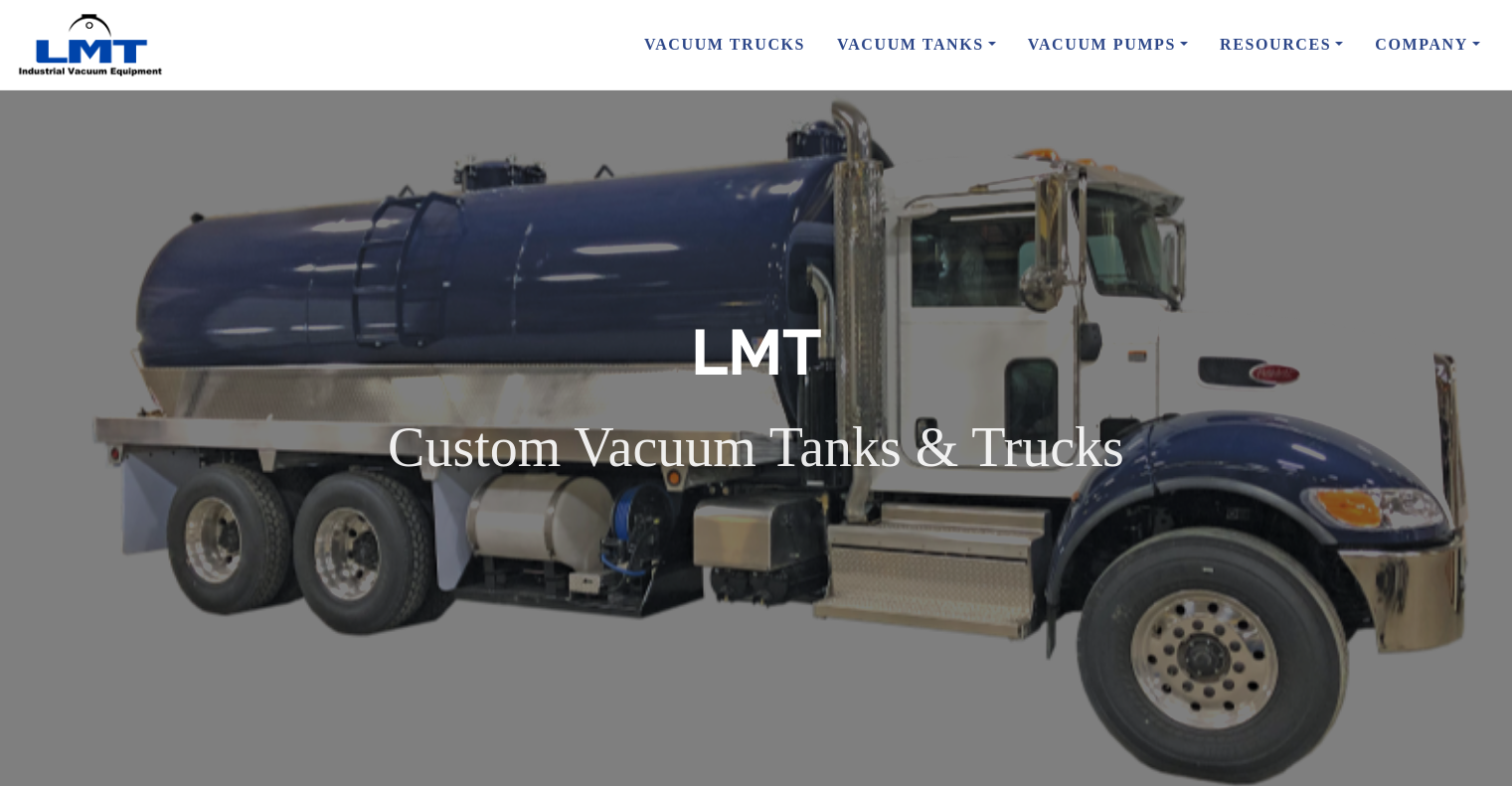 scroll, scrollTop: 0, scrollLeft: 0, axis: both 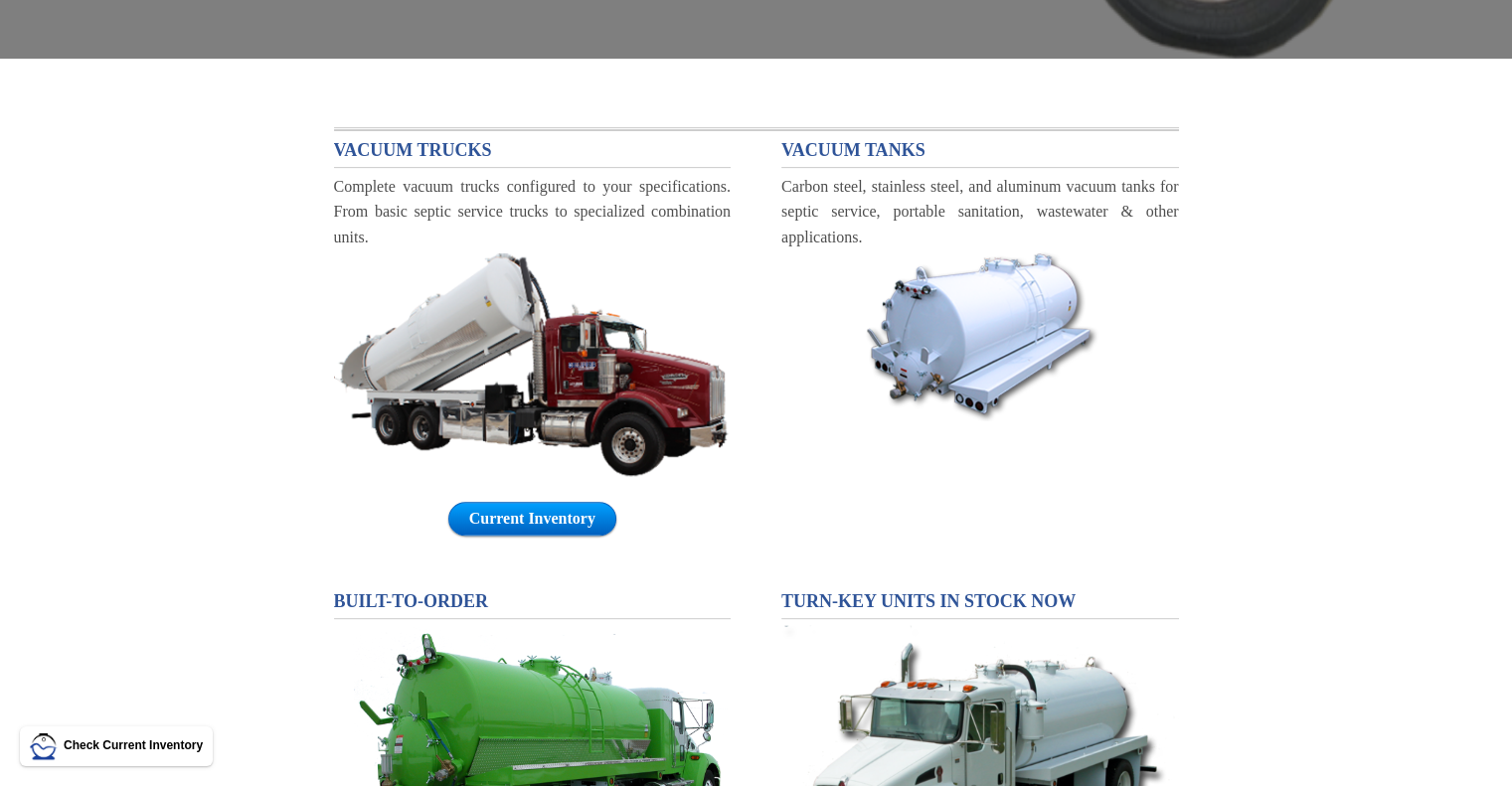 click on "VACUUM TANKS" at bounding box center [853, 150] 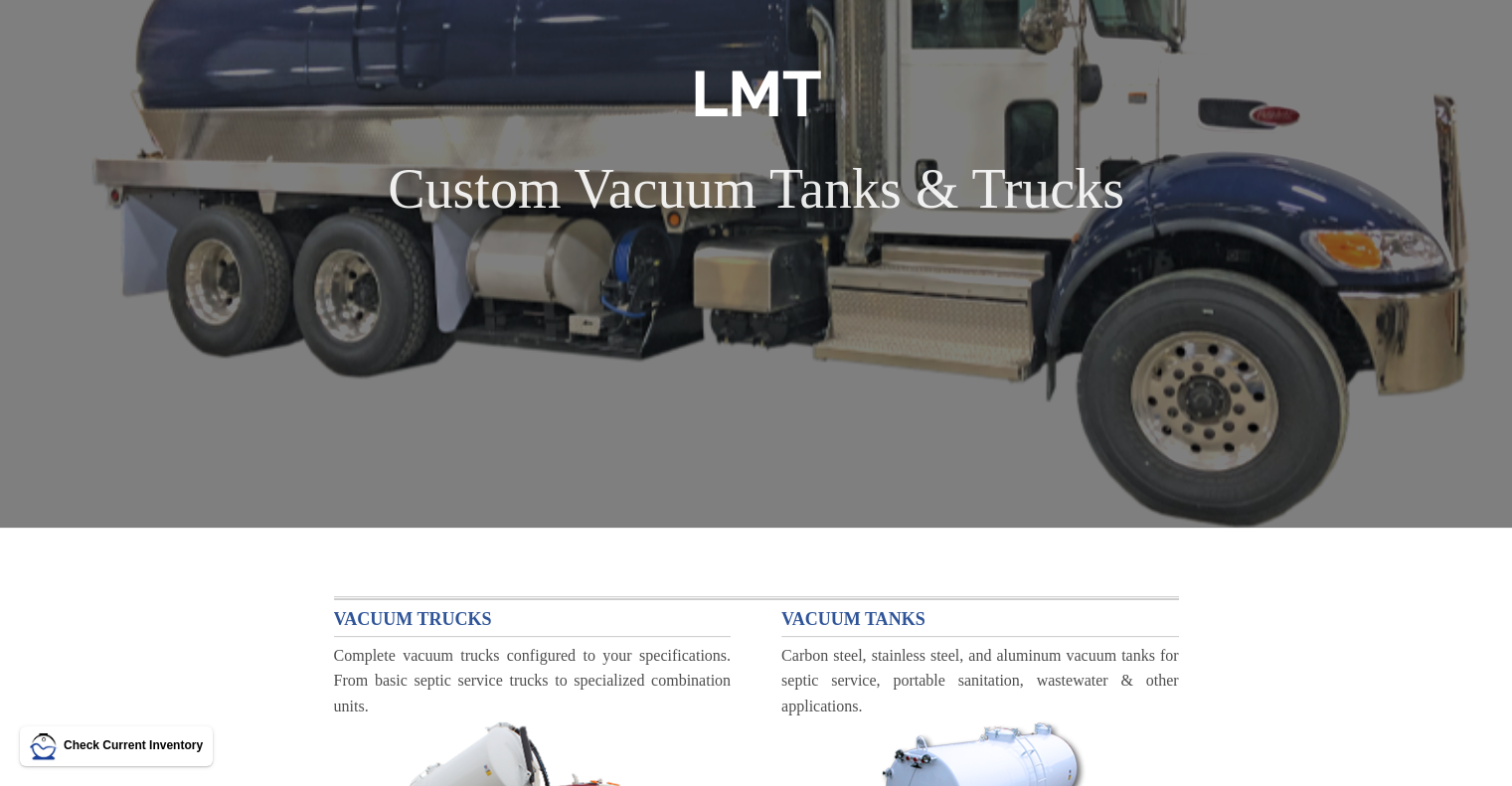 scroll, scrollTop: 0, scrollLeft: 0, axis: both 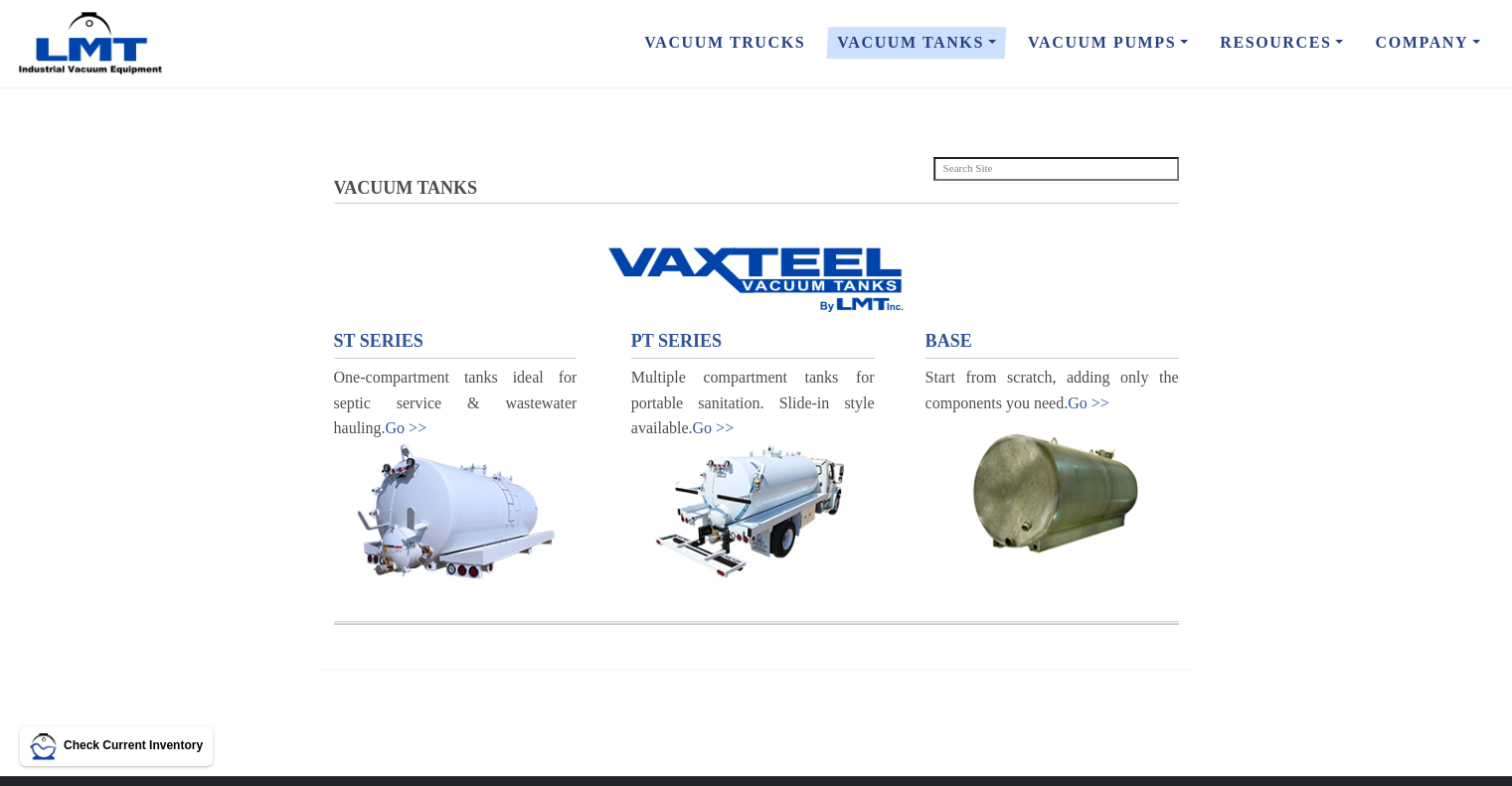 click at bounding box center [455, 511] 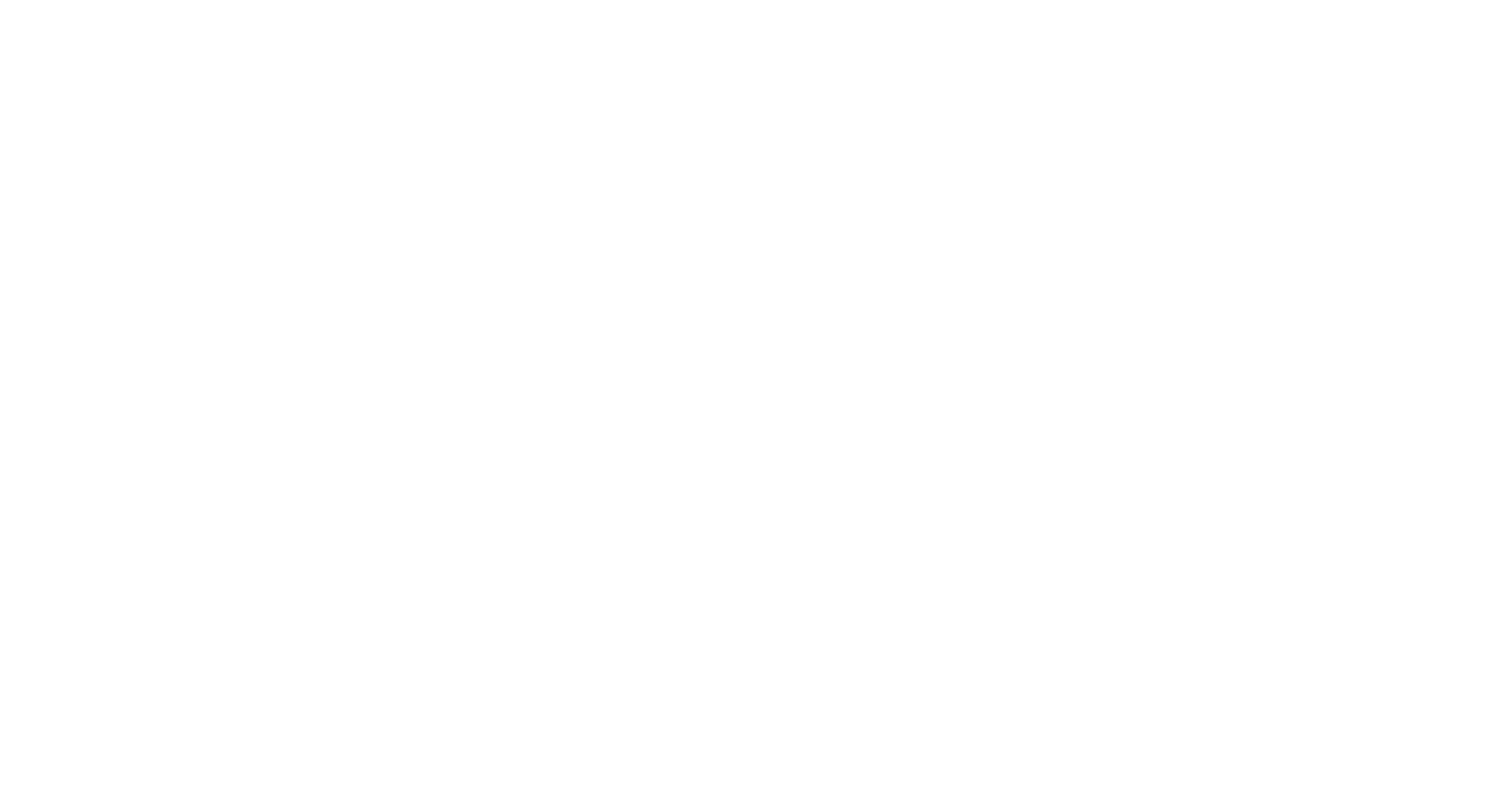 scroll, scrollTop: 0, scrollLeft: 0, axis: both 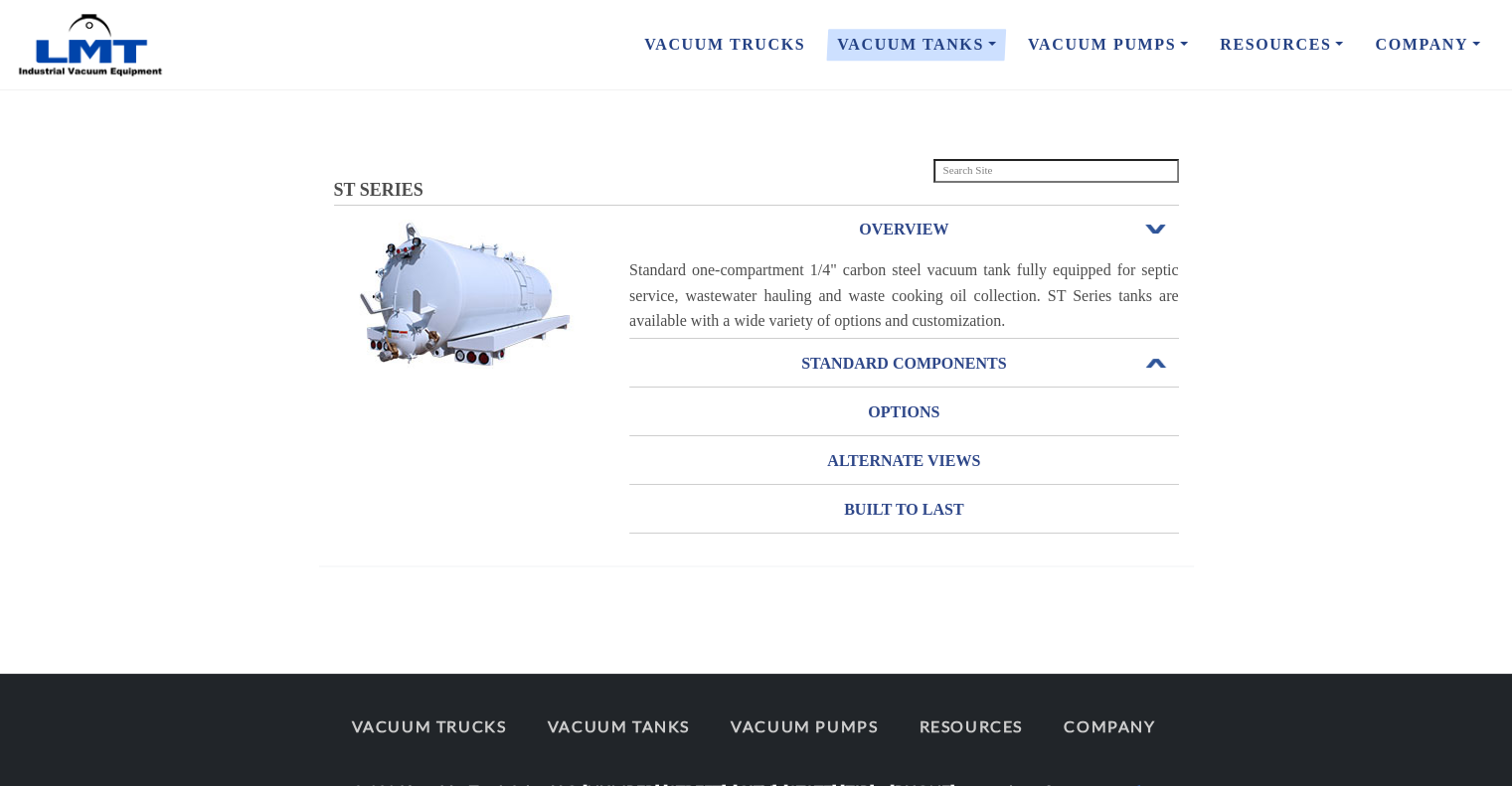 click on "STANDARD COMPONENTS" at bounding box center [904, 364] 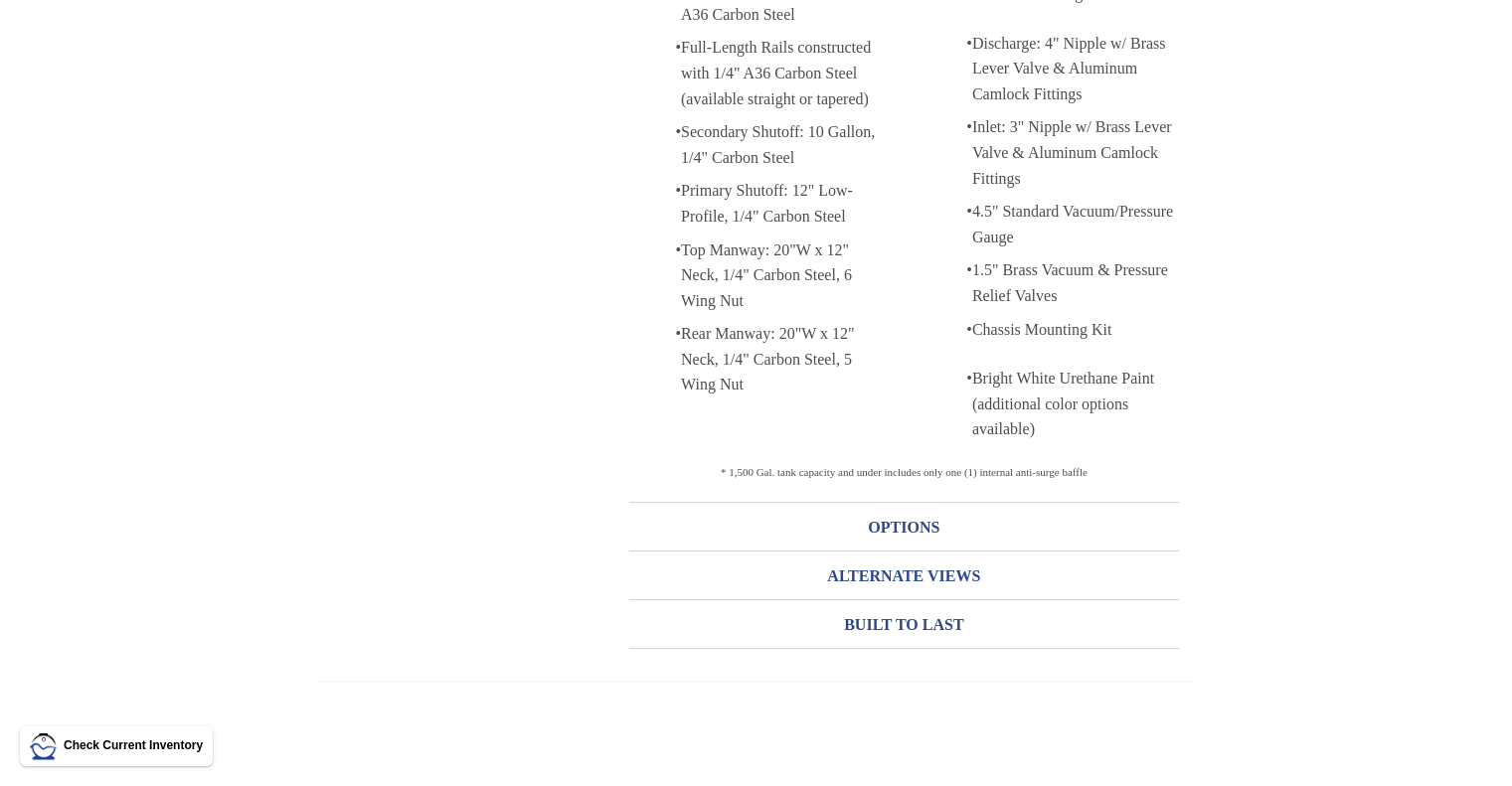 scroll, scrollTop: 474, scrollLeft: 0, axis: vertical 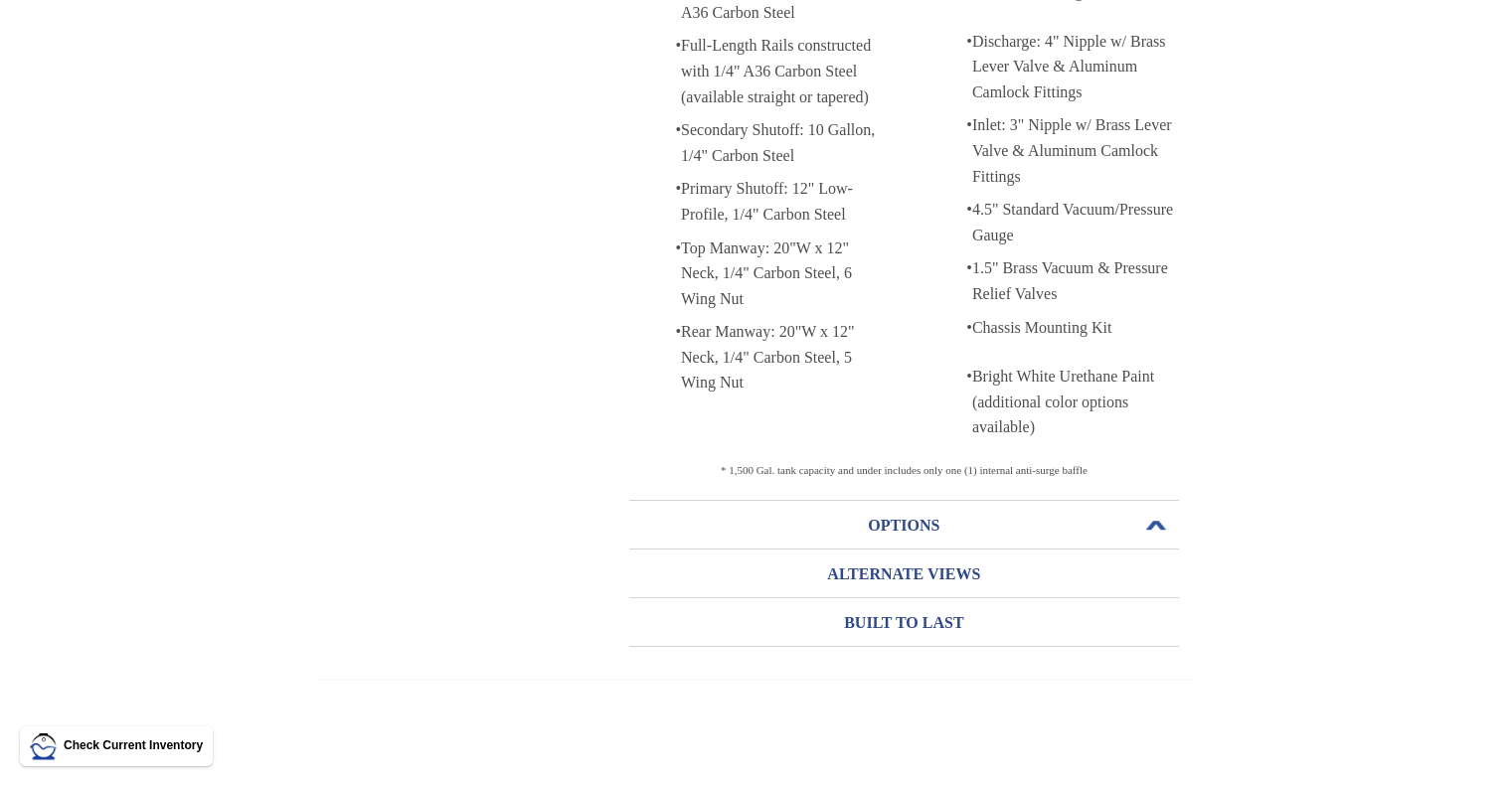 click on "OPTIONS" at bounding box center (904, 526) 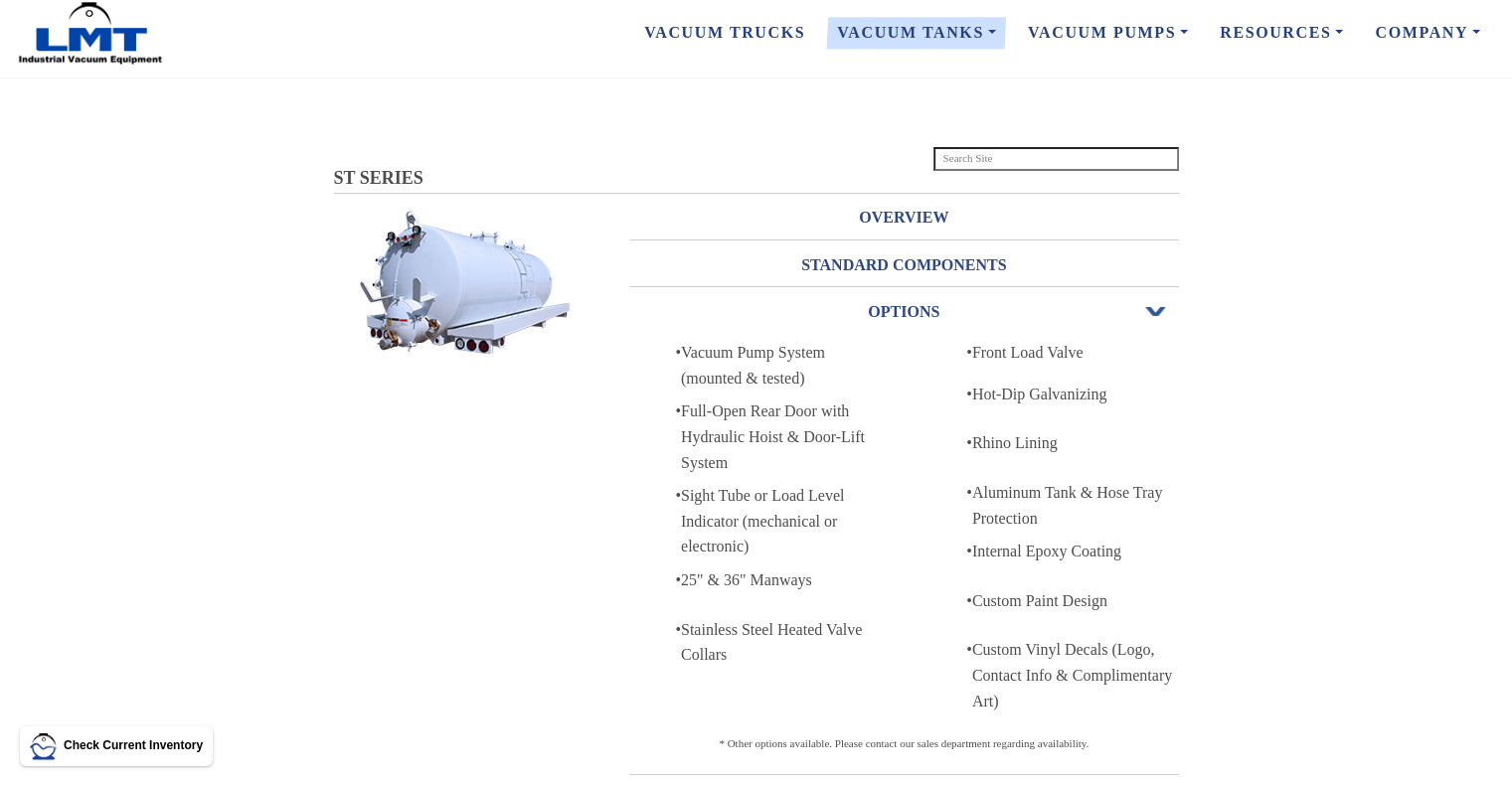 scroll, scrollTop: 0, scrollLeft: 0, axis: both 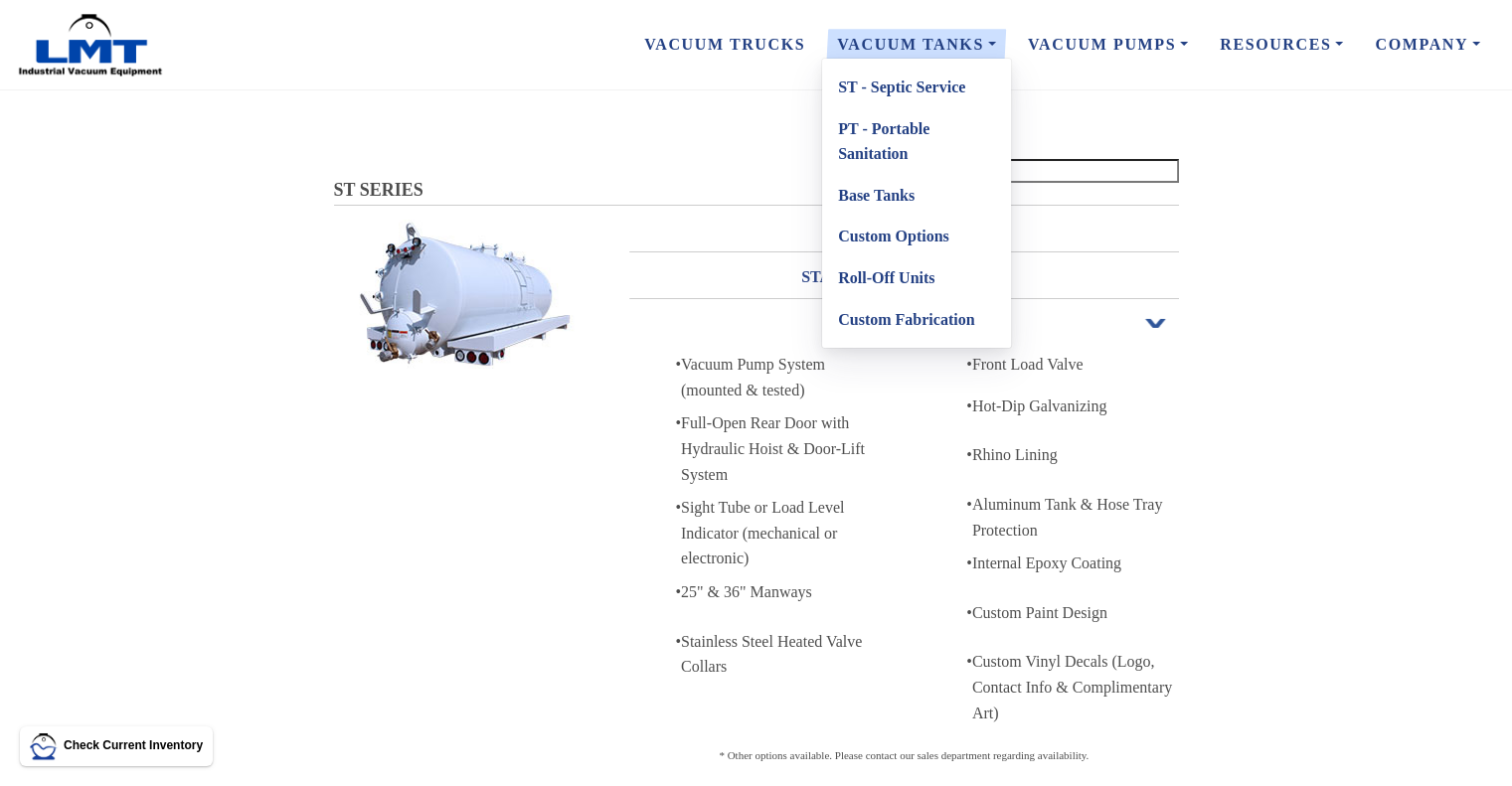 click on "Roll-Off Units" at bounding box center (917, 278) 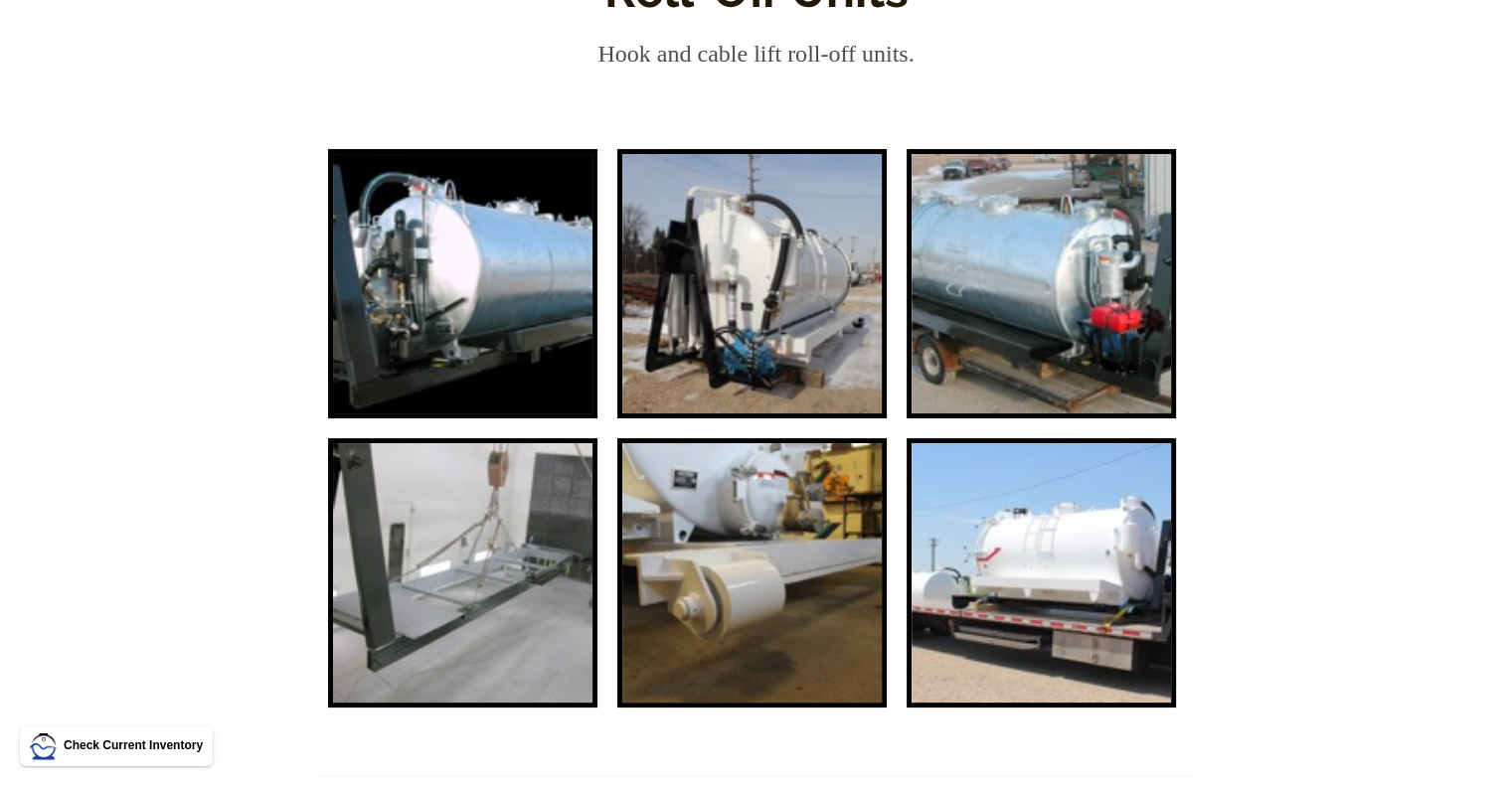 scroll, scrollTop: 0, scrollLeft: 0, axis: both 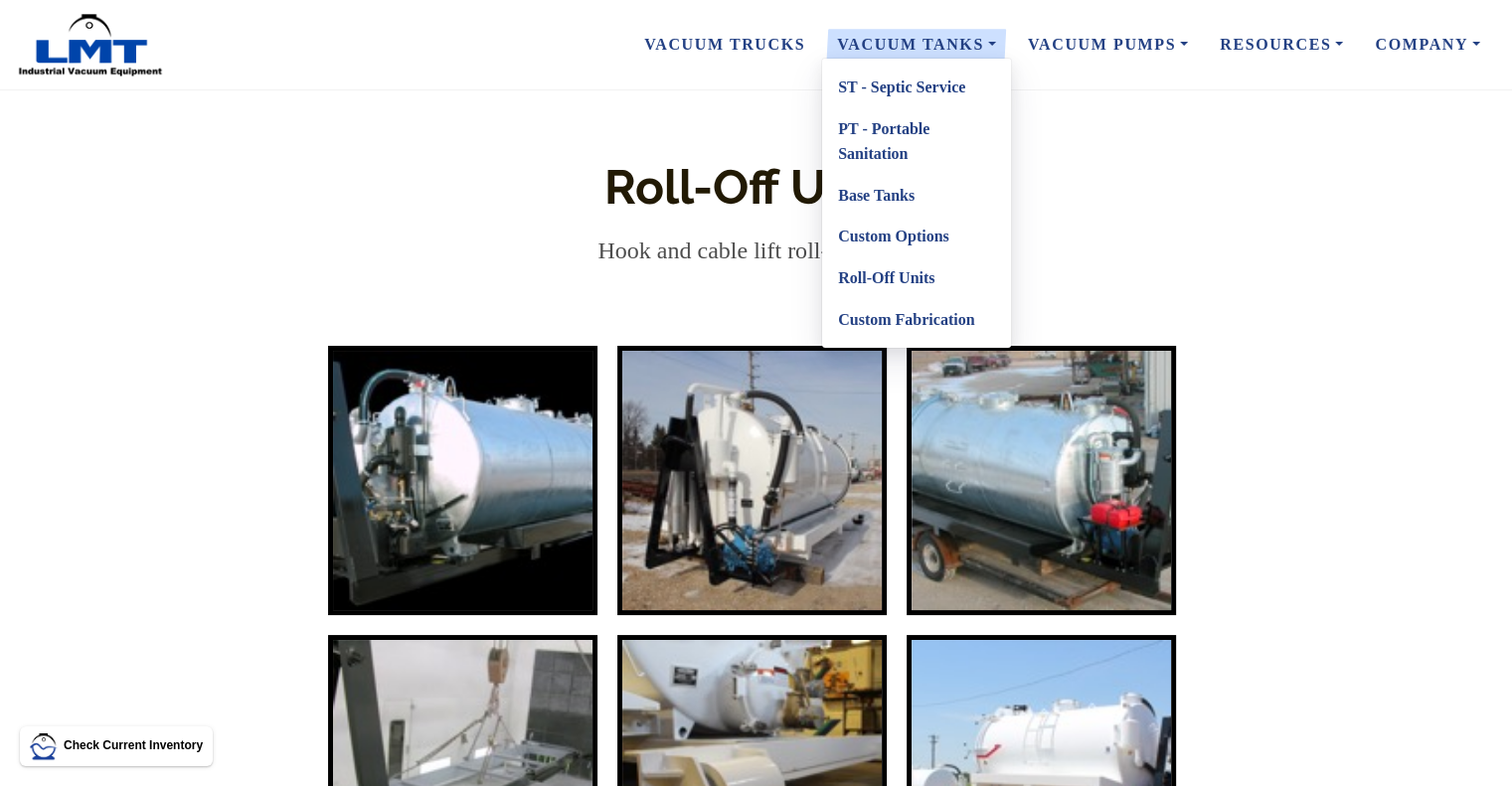 click on "Base Tanks" at bounding box center [917, 196] 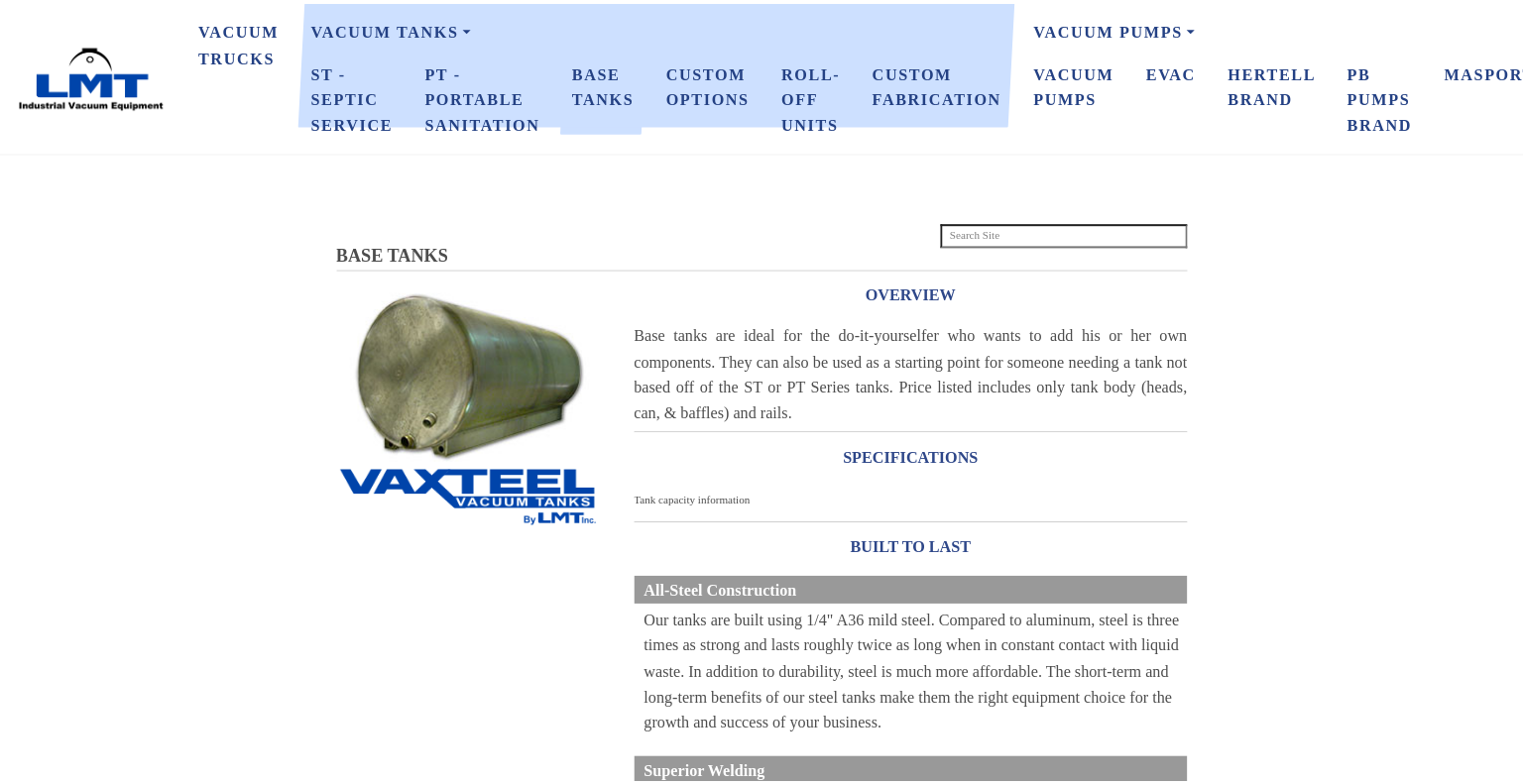scroll, scrollTop: 0, scrollLeft: 0, axis: both 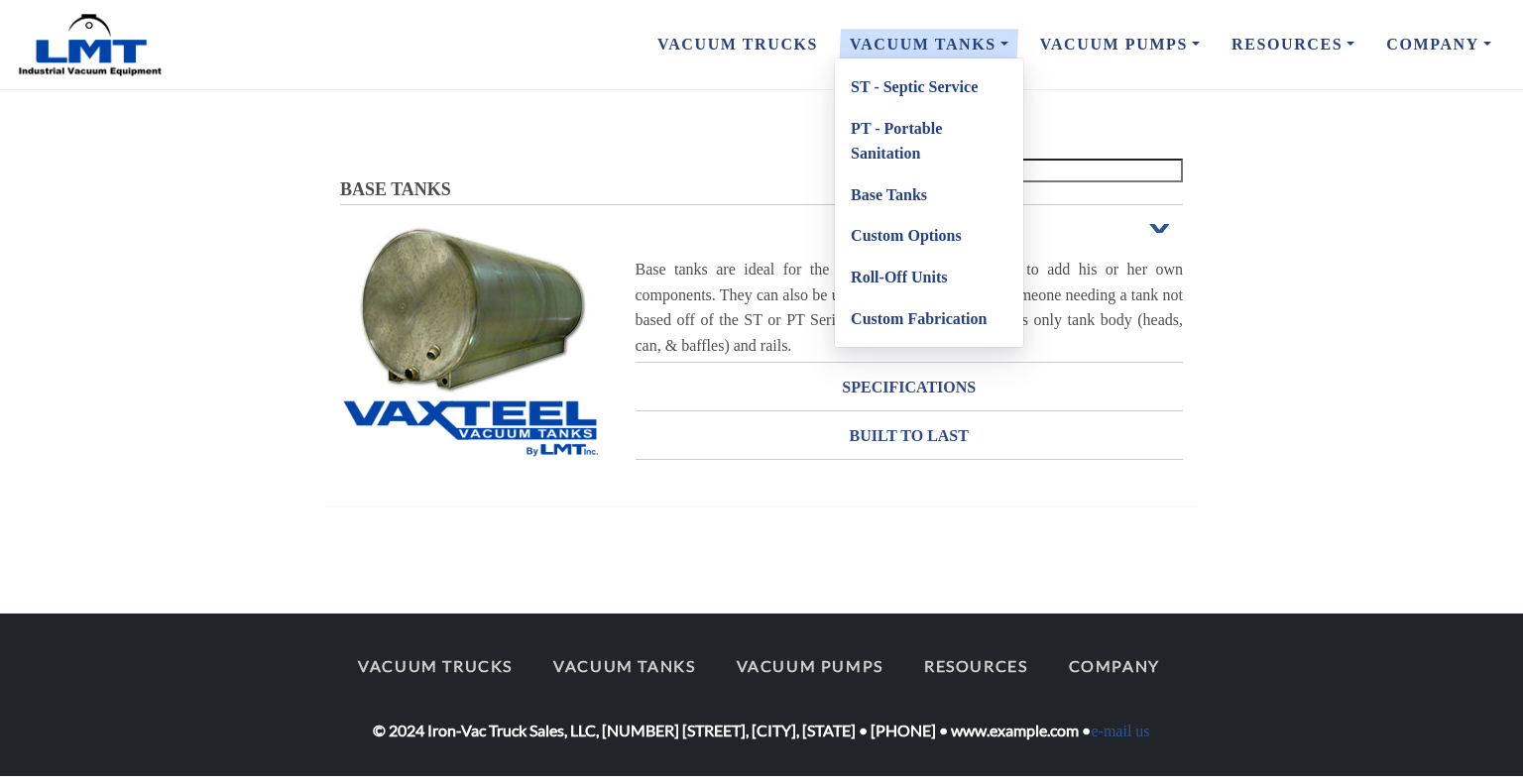 click on "ST - Septic Service" at bounding box center (929, 87) 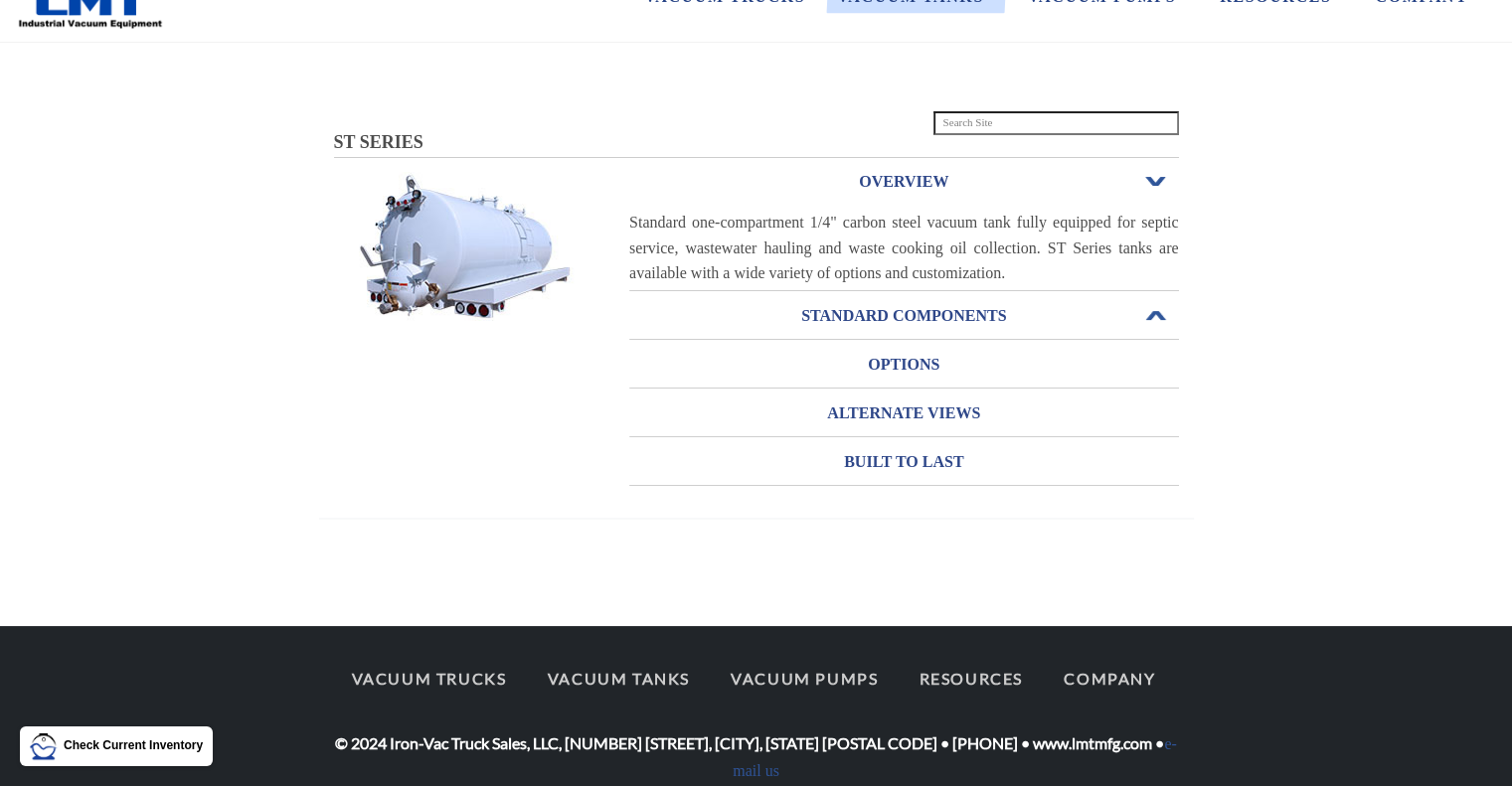 scroll, scrollTop: 0, scrollLeft: 0, axis: both 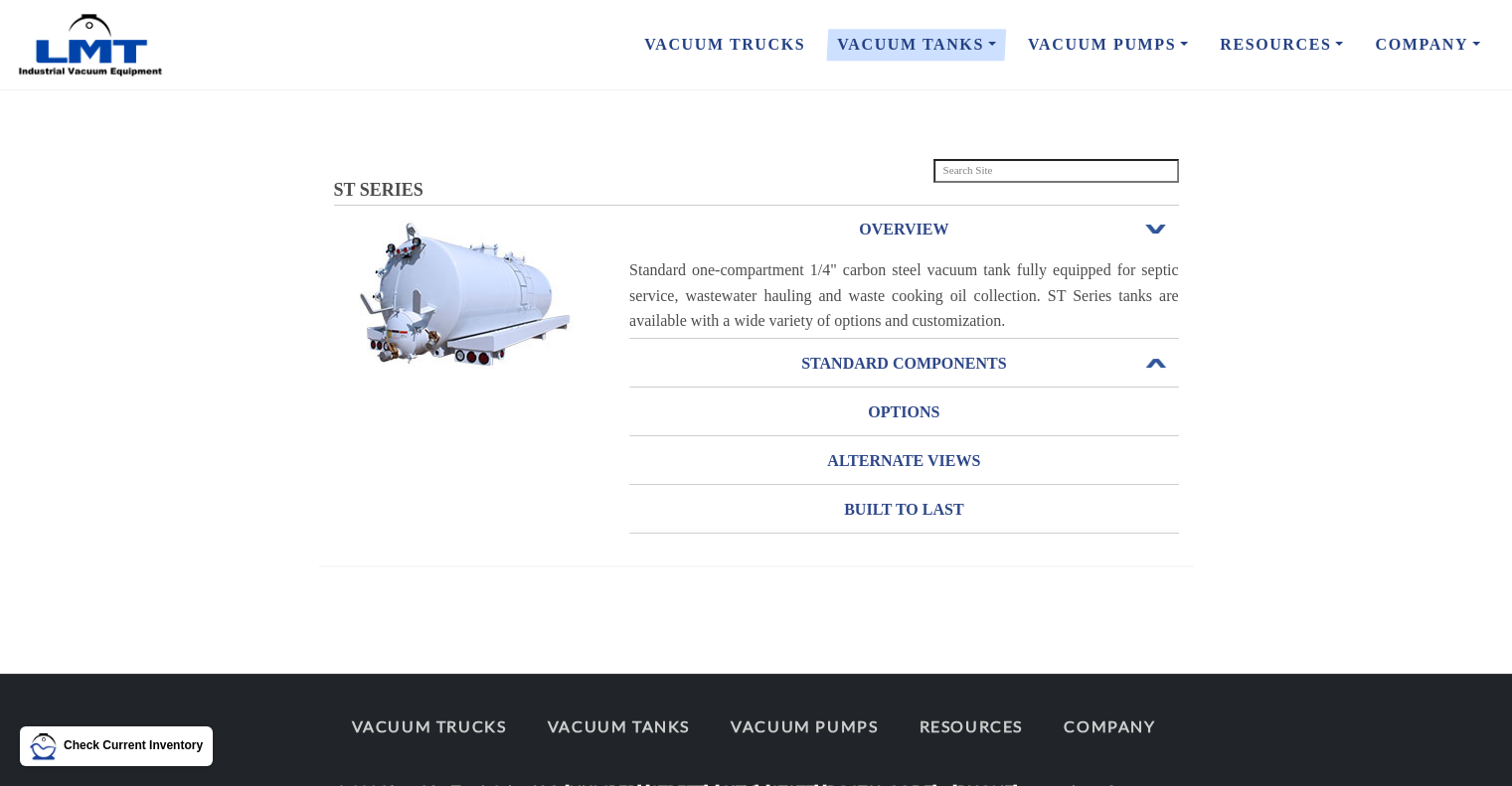 click on "STANDARD COMPONENTS" at bounding box center [904, 364] 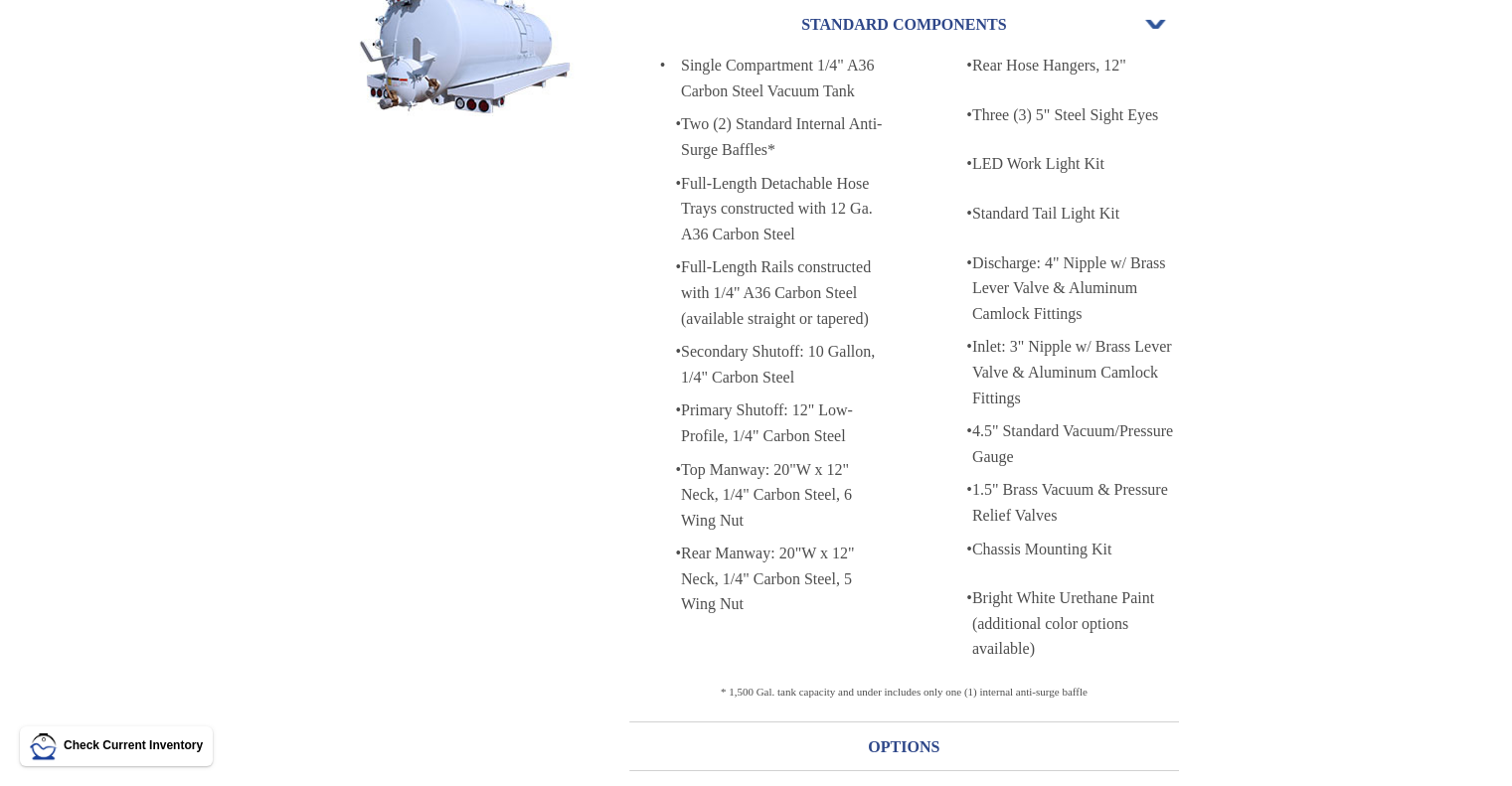 scroll, scrollTop: 0, scrollLeft: 0, axis: both 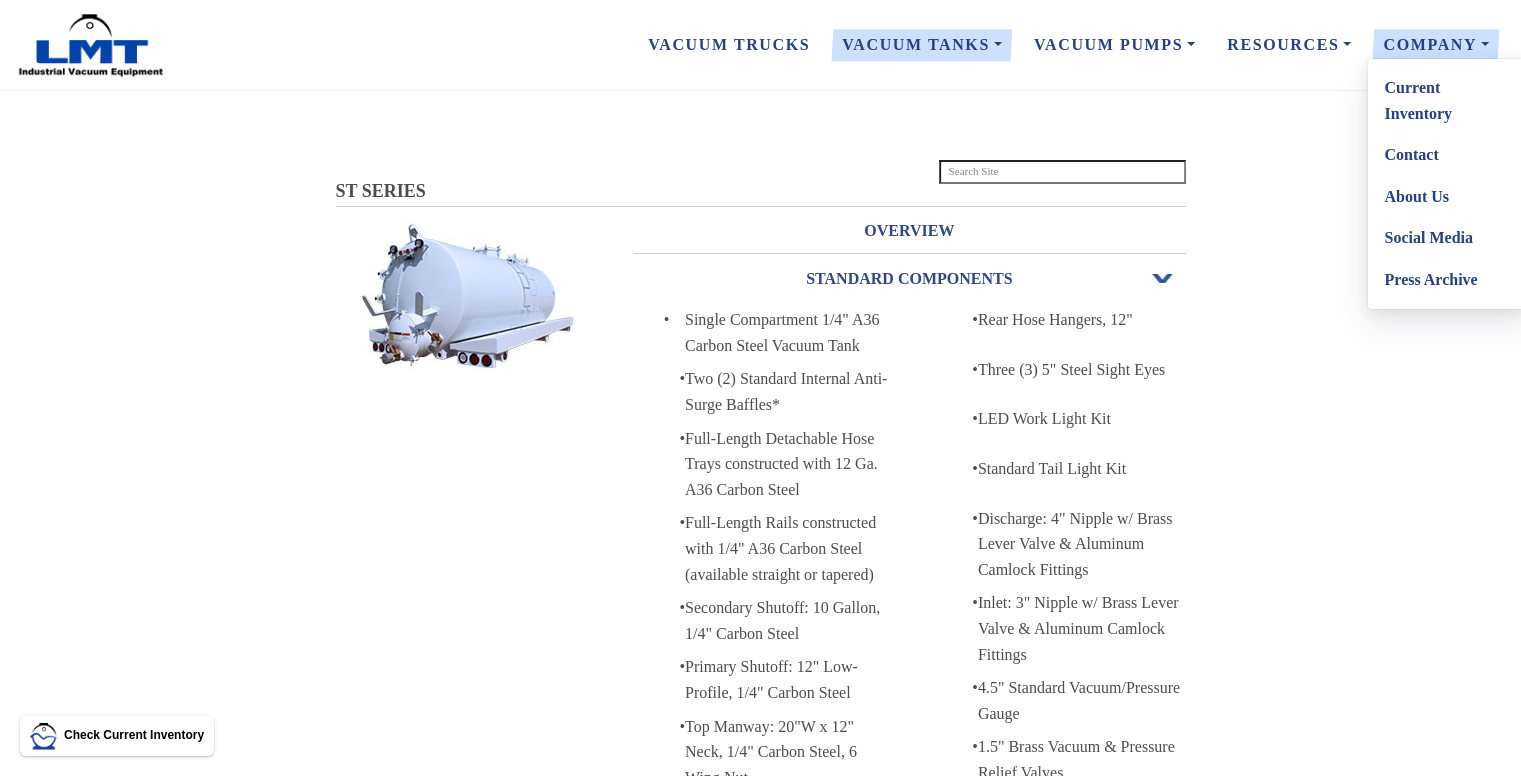 click on "Contact" at bounding box center [1447, 155] 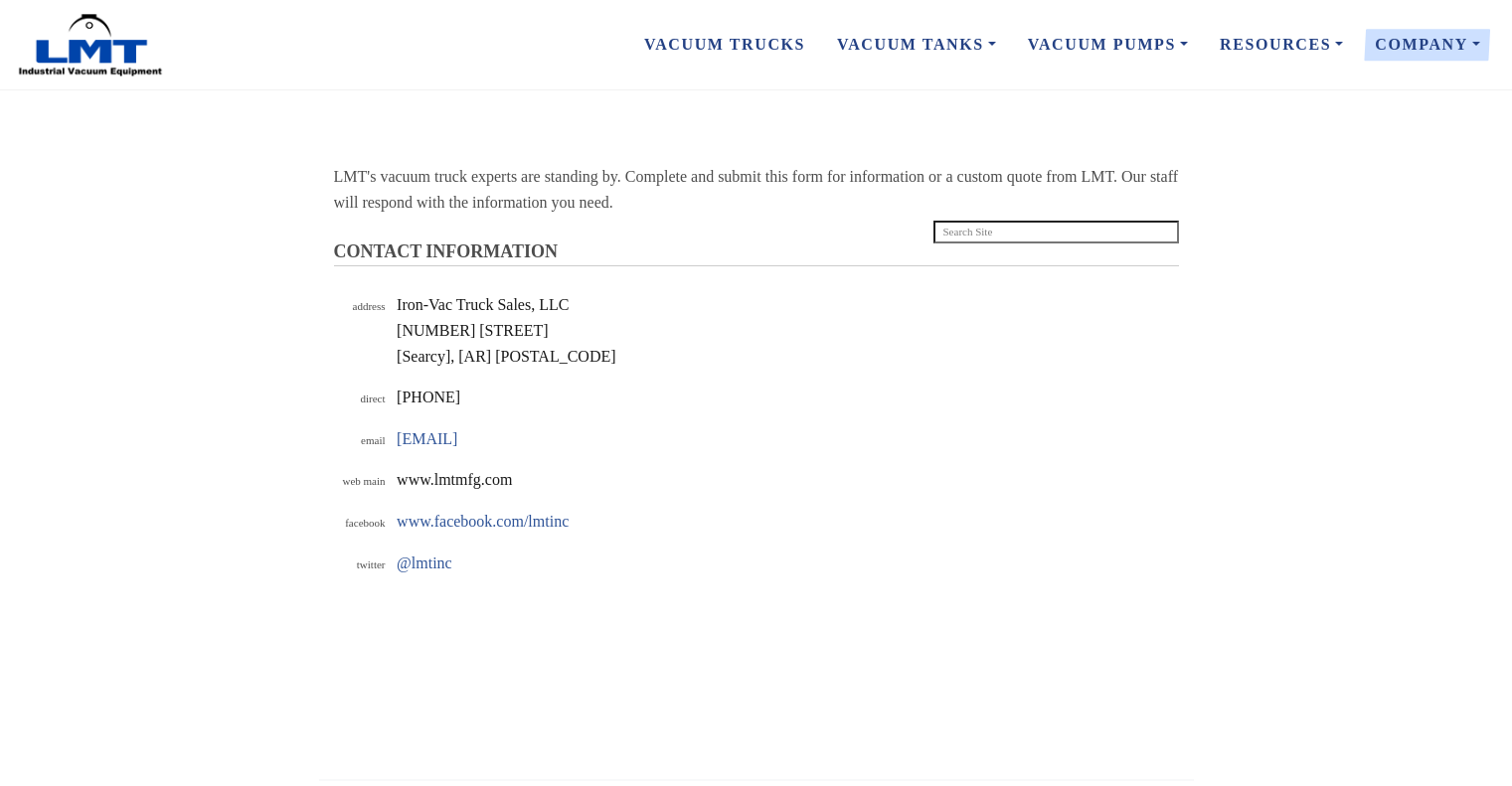 scroll, scrollTop: 0, scrollLeft: 0, axis: both 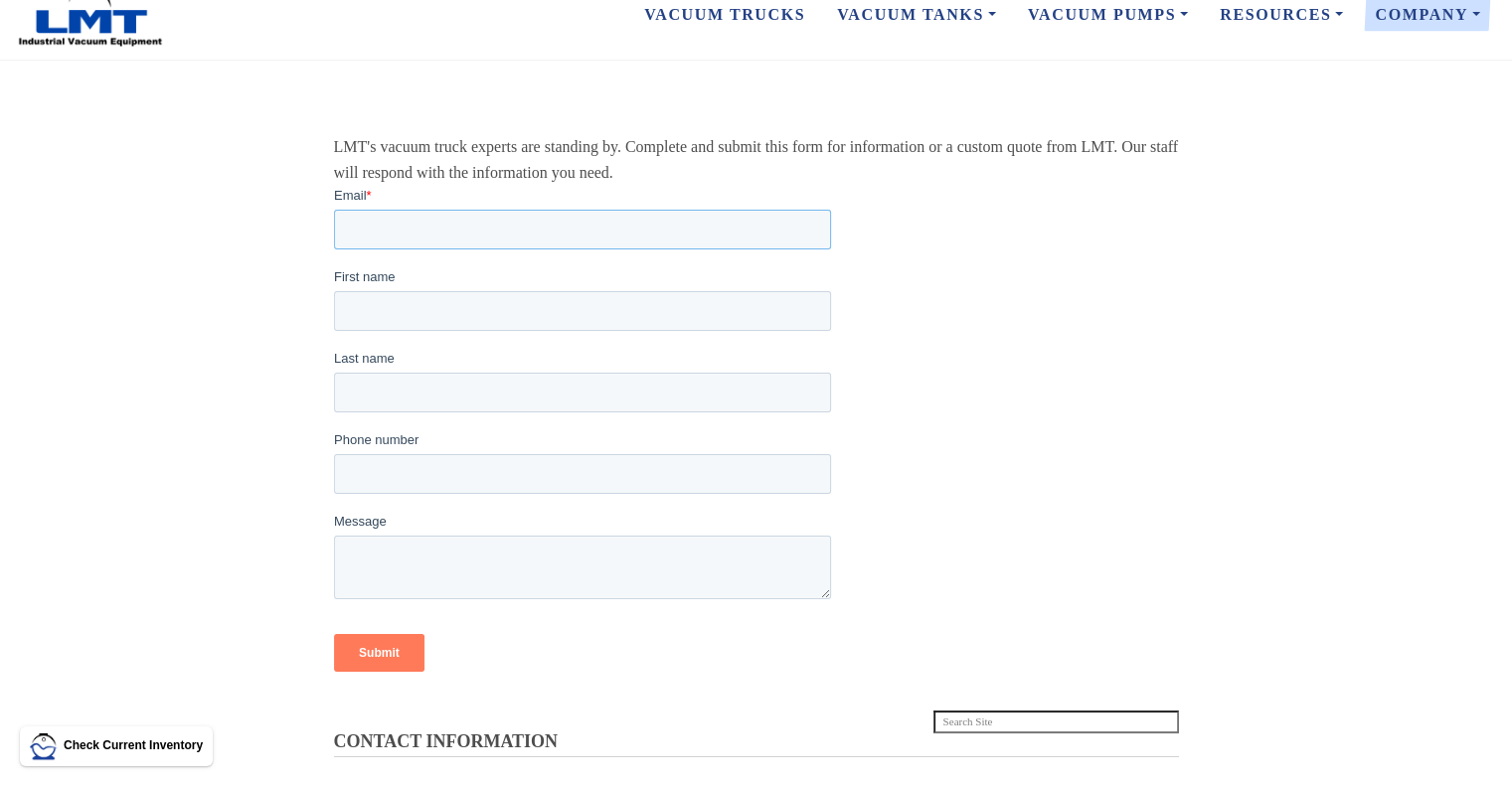 click on "Email *" at bounding box center [582, 229] 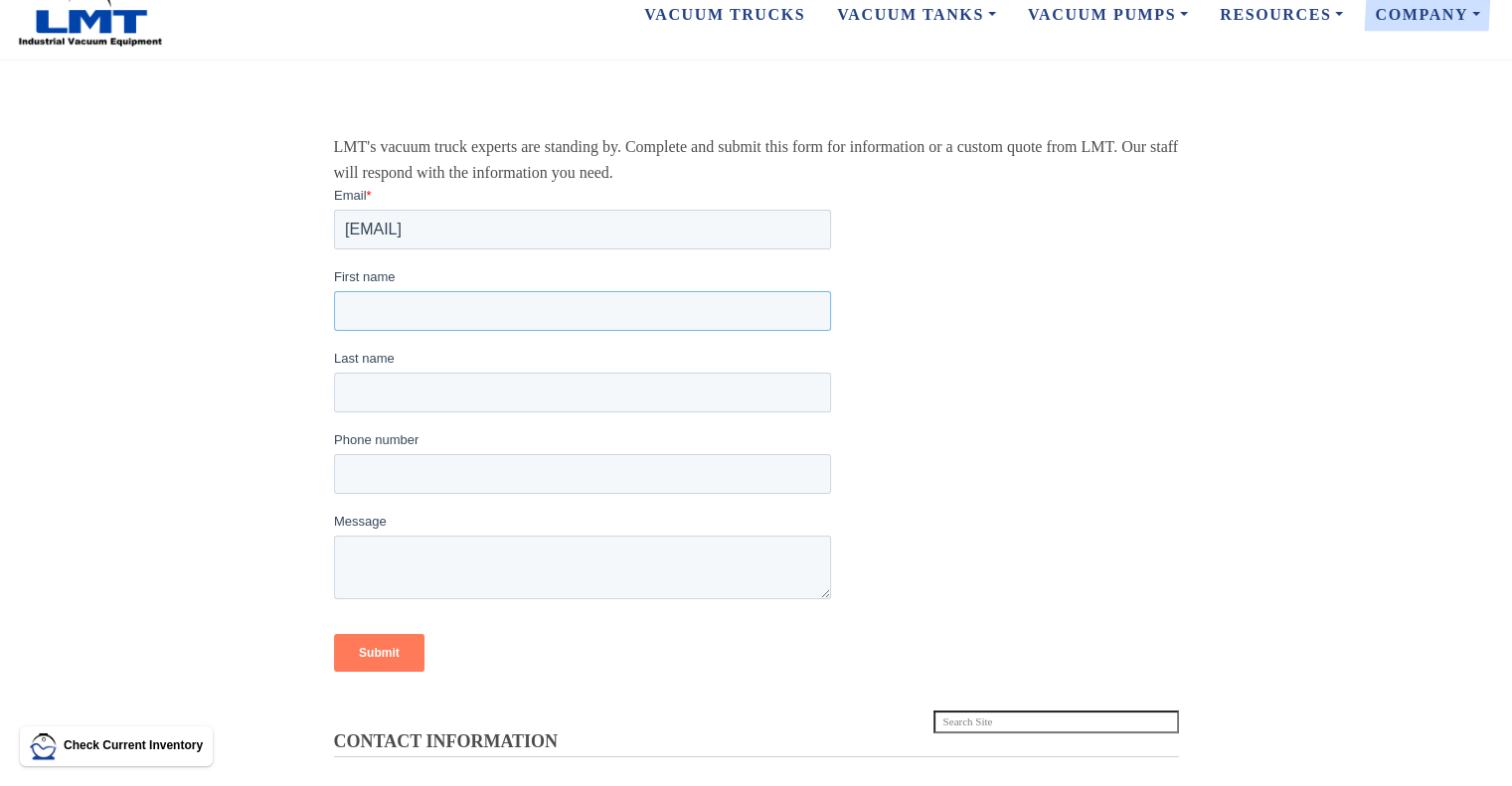 type on "[FIRST]" 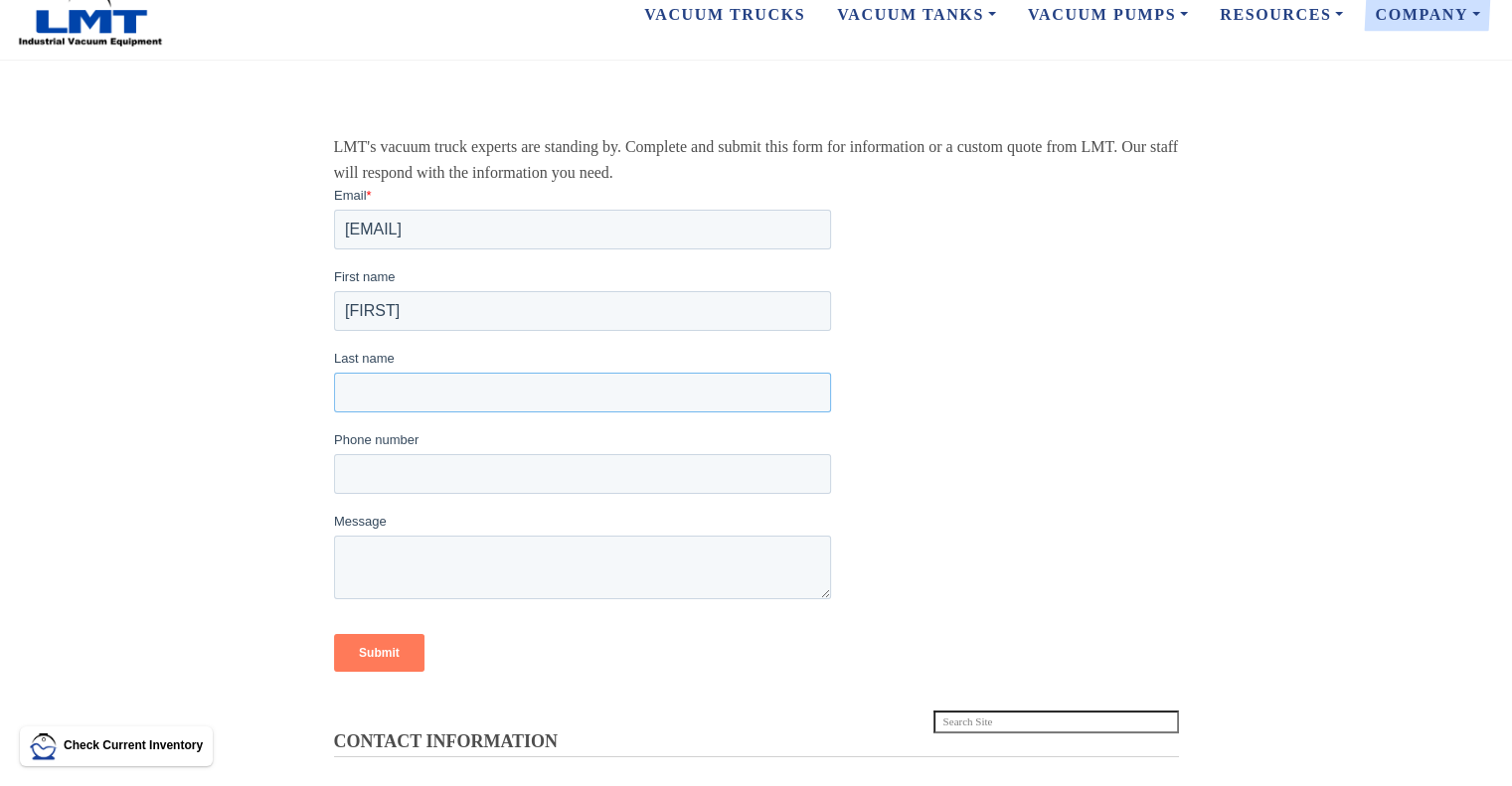 type on "[LAST]" 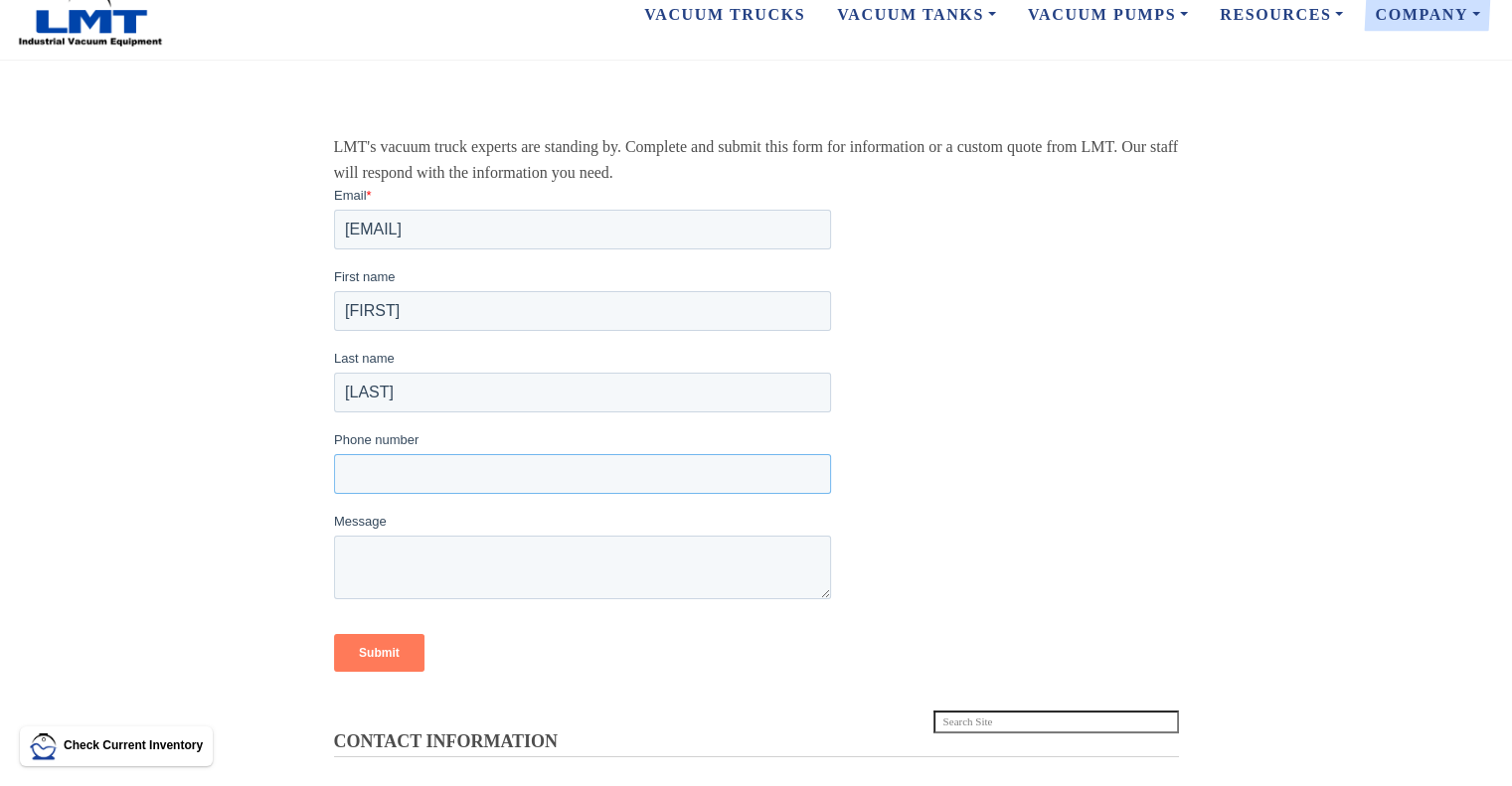 type on "[PHONE]" 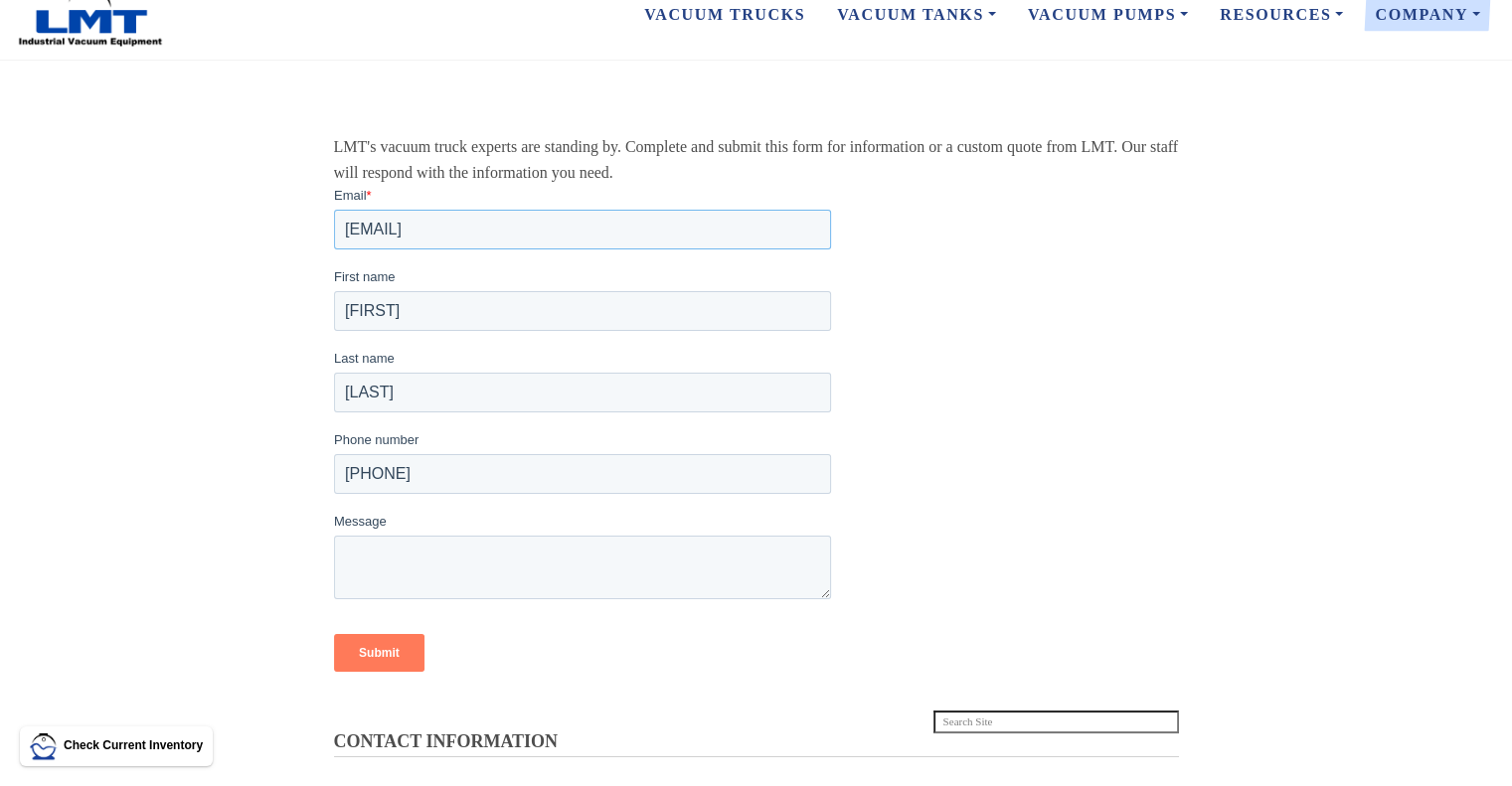 click on "[EMAIL]" at bounding box center (582, 229) 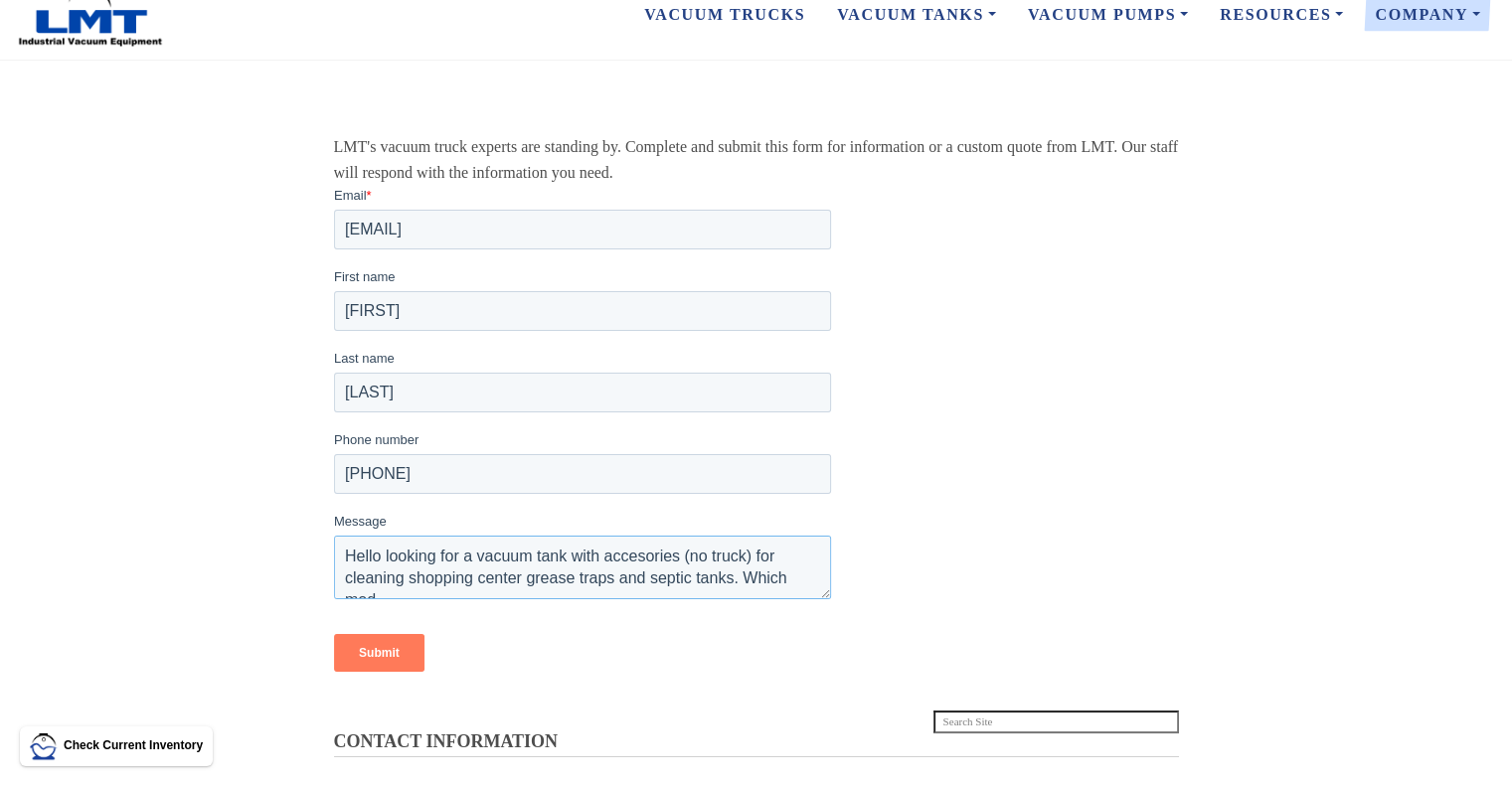 scroll, scrollTop: 11, scrollLeft: 0, axis: vertical 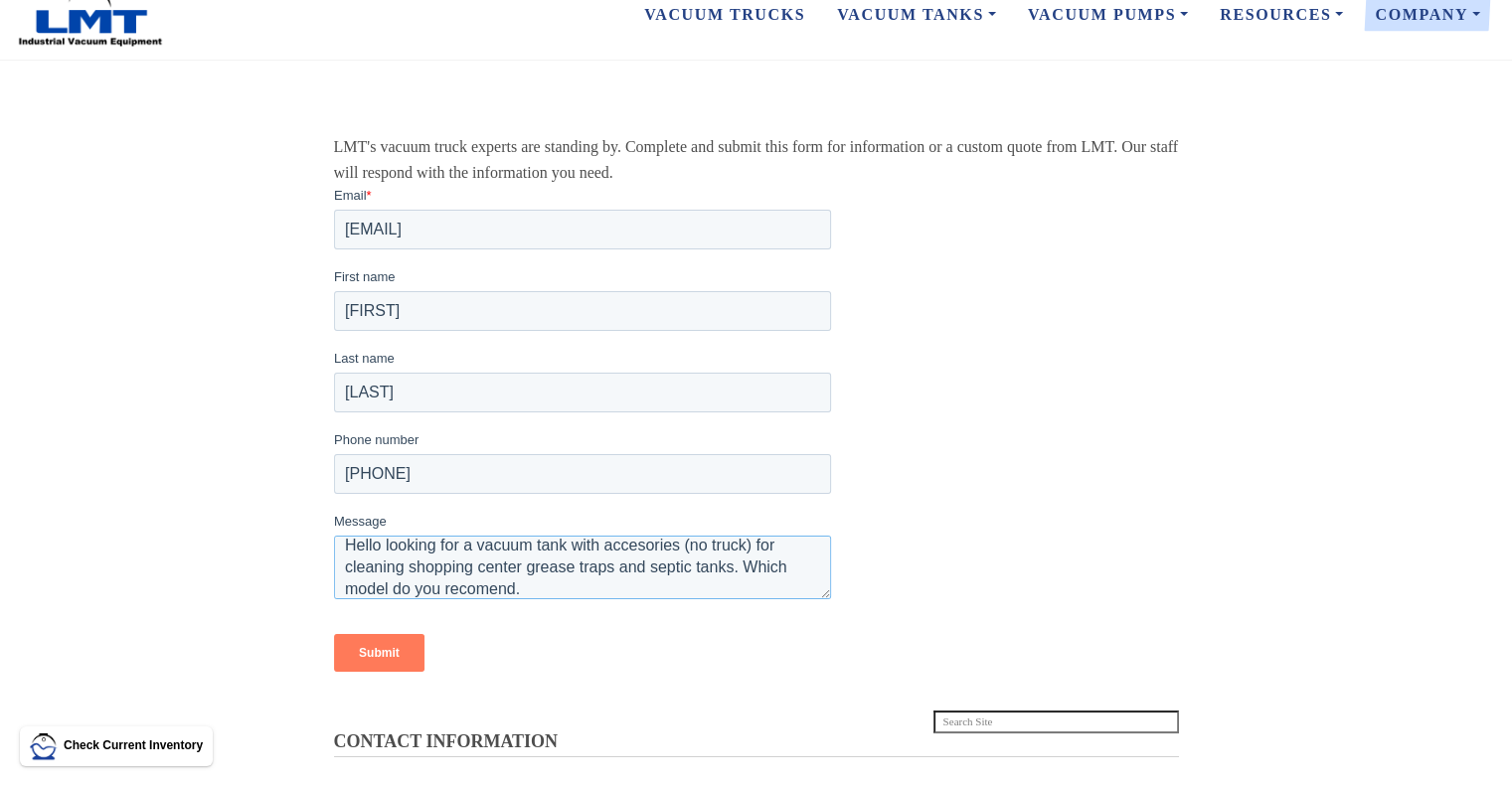 type on "Hello looking for a vacuum tank with accesories (no truck) for cleaning shopping center grease traps and septic tanks. Which model do you recomend." 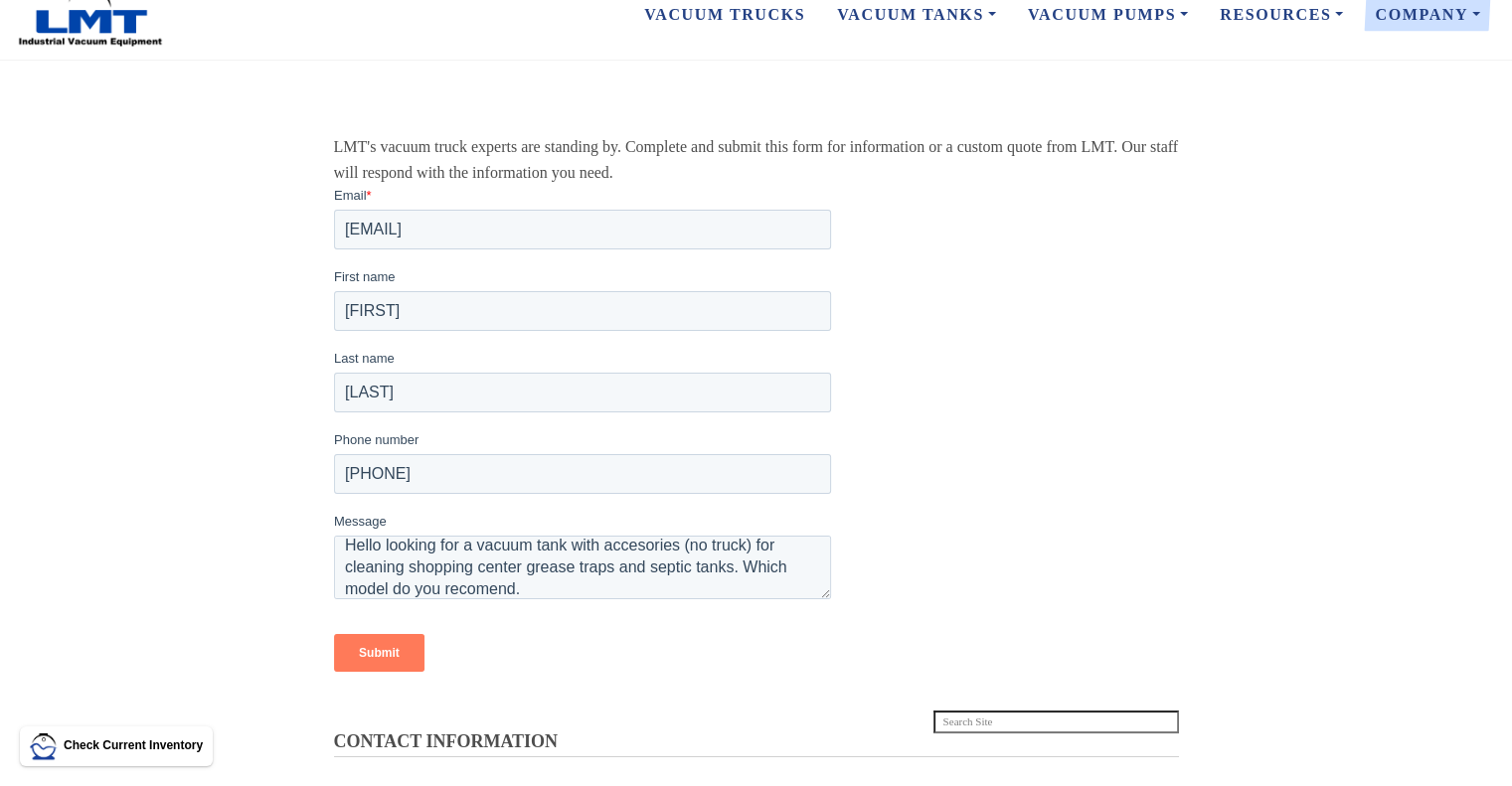 click on "Submit" at bounding box center [378, 652] 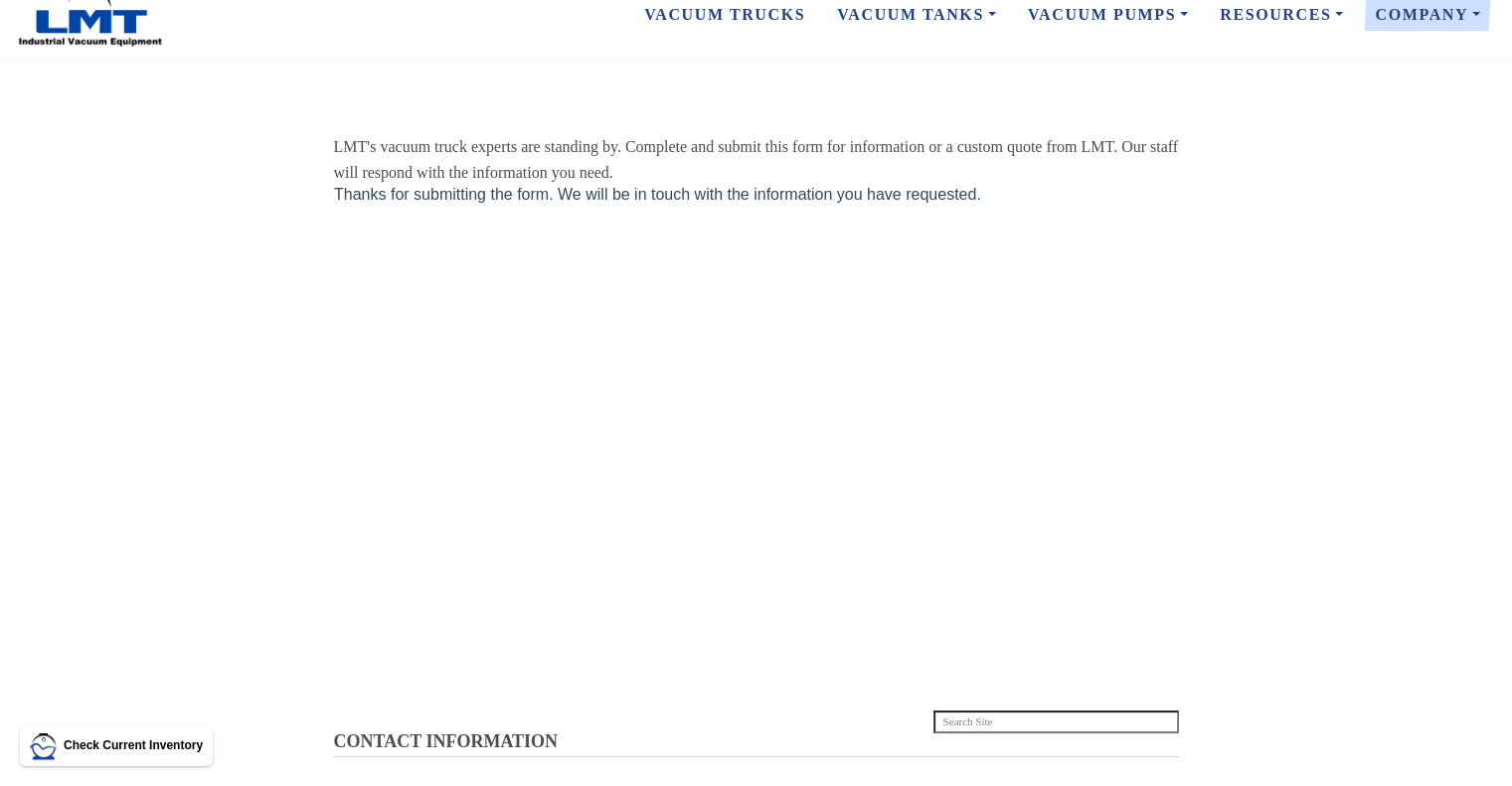 click on "Thanks for submitting the form. We will be in touch with the information you have requested." at bounding box center [756, 436] 